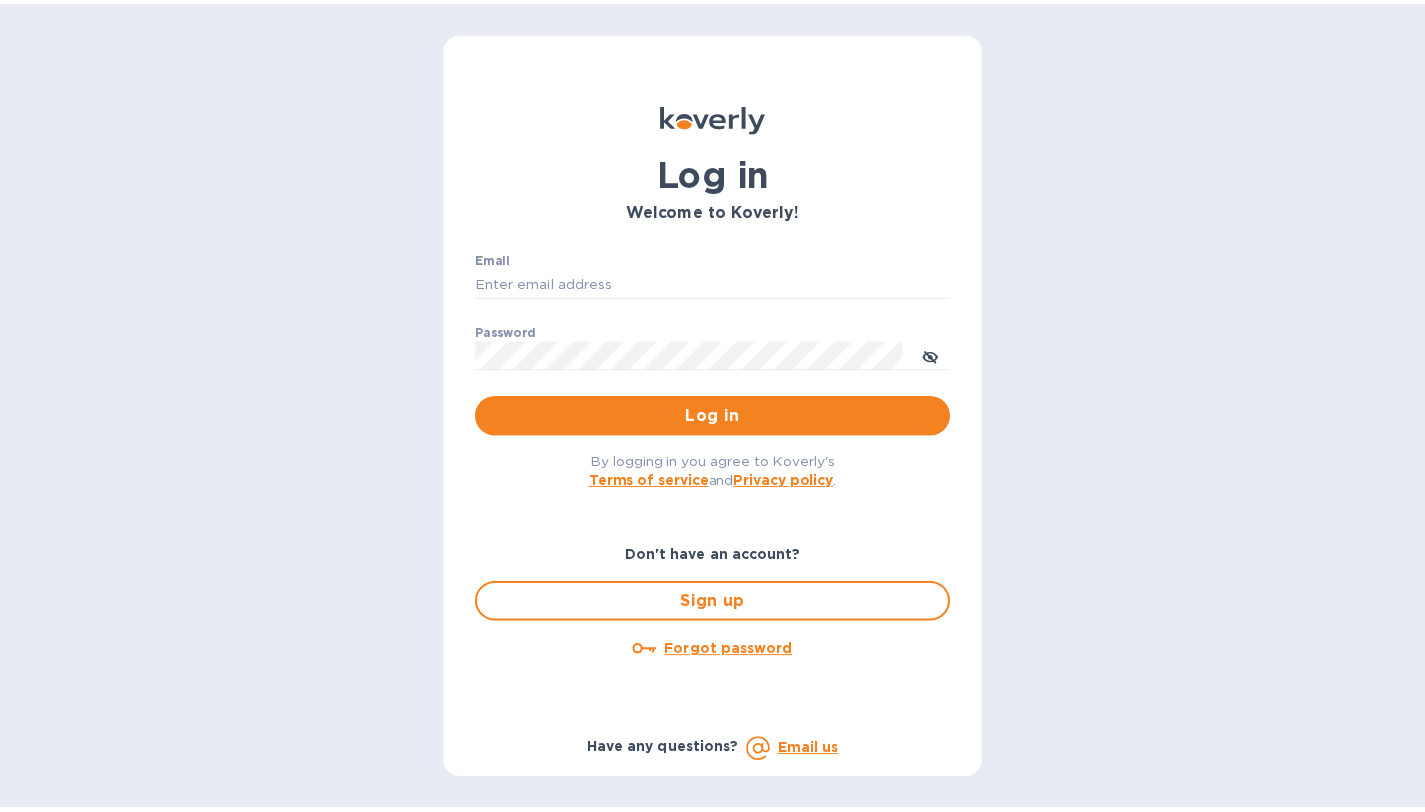 scroll, scrollTop: 0, scrollLeft: 0, axis: both 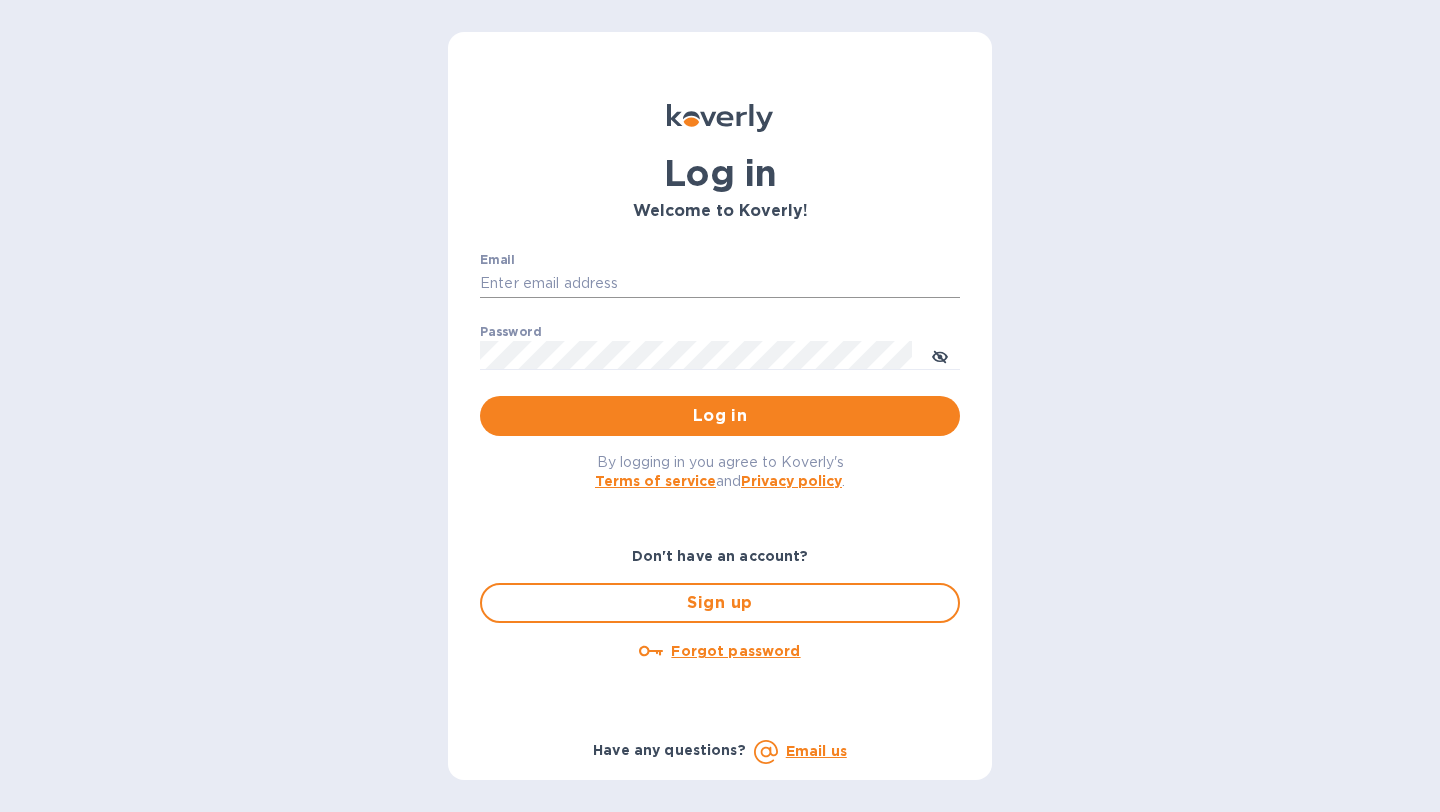 click on "Email" at bounding box center [720, 284] 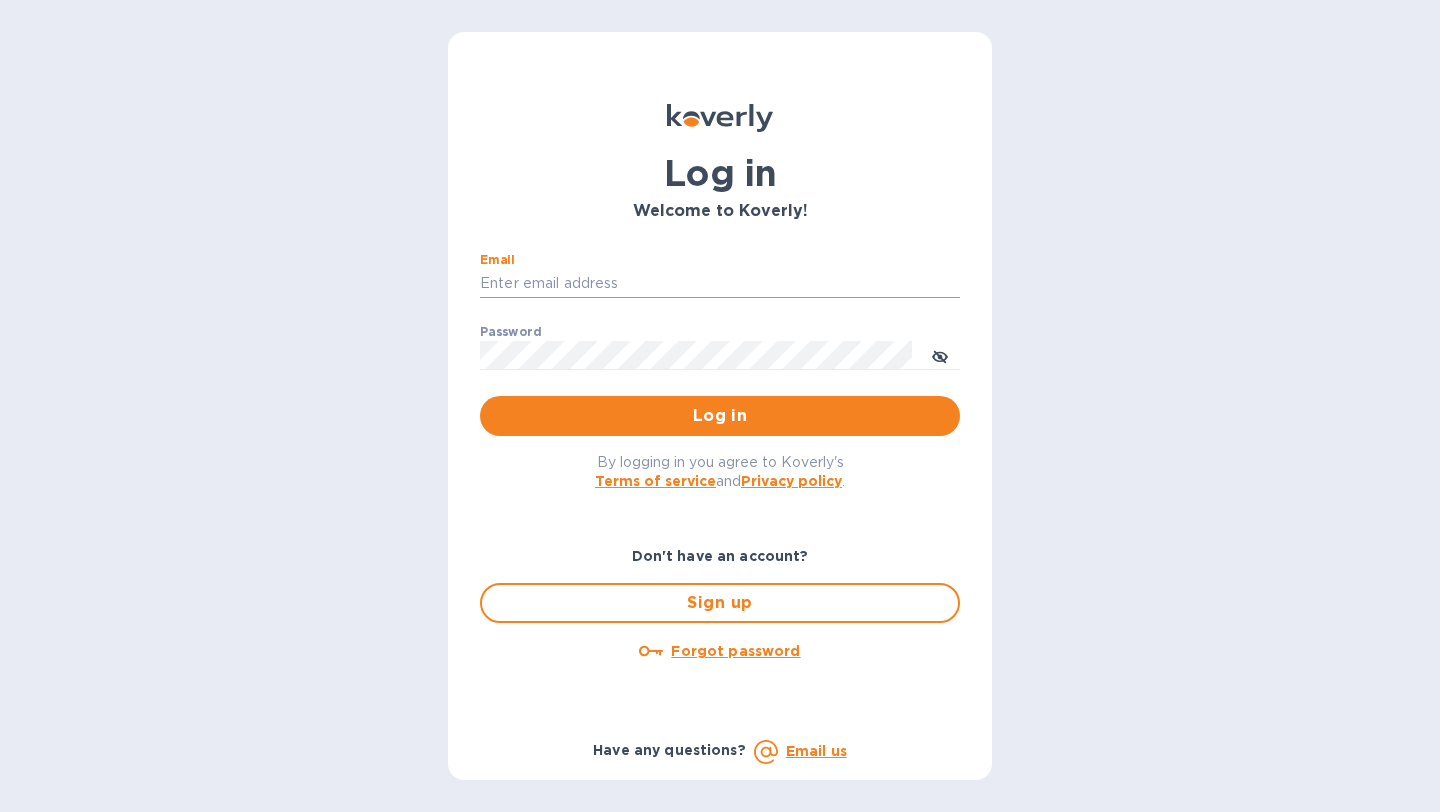 type on "[EMAIL]" 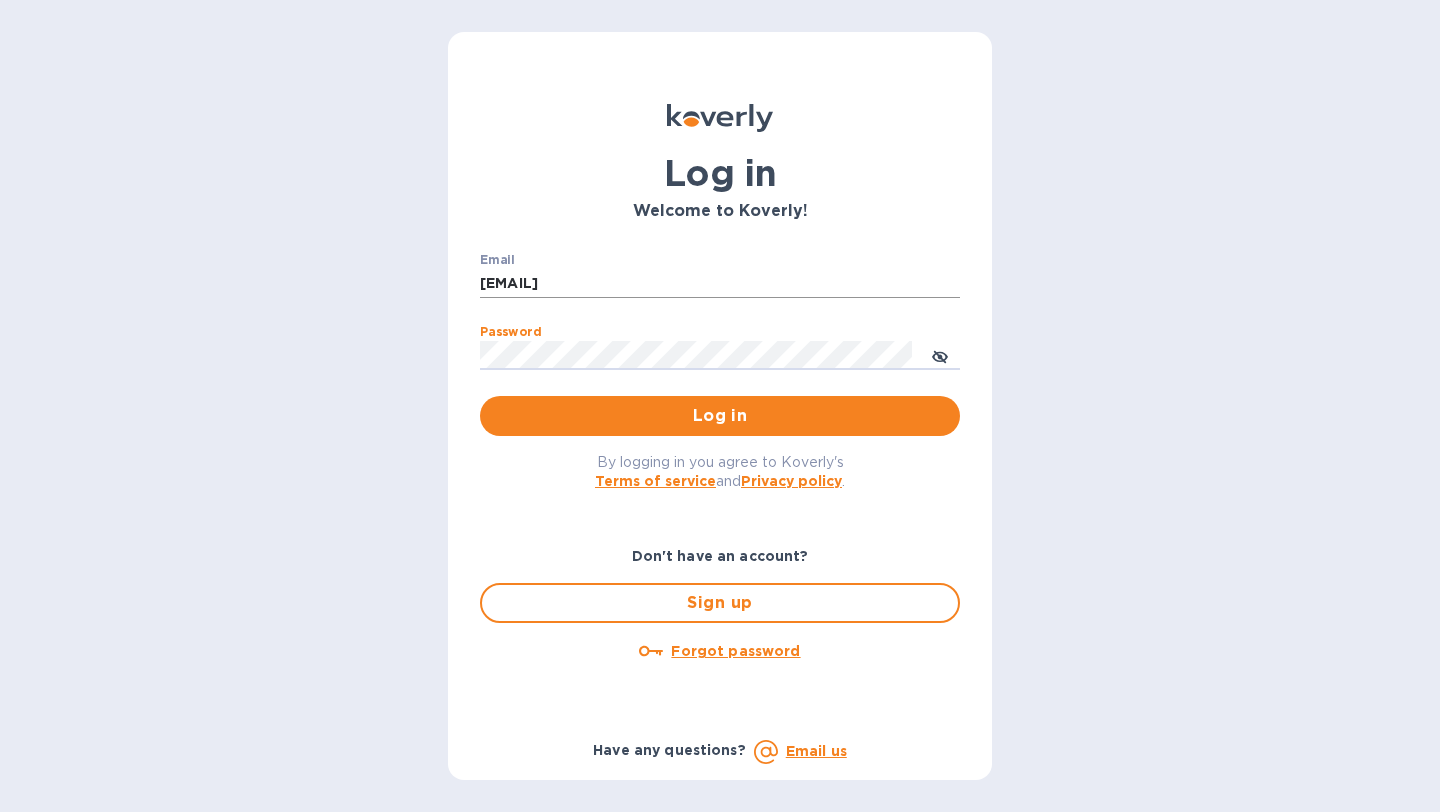 click on "Log in" at bounding box center (720, 416) 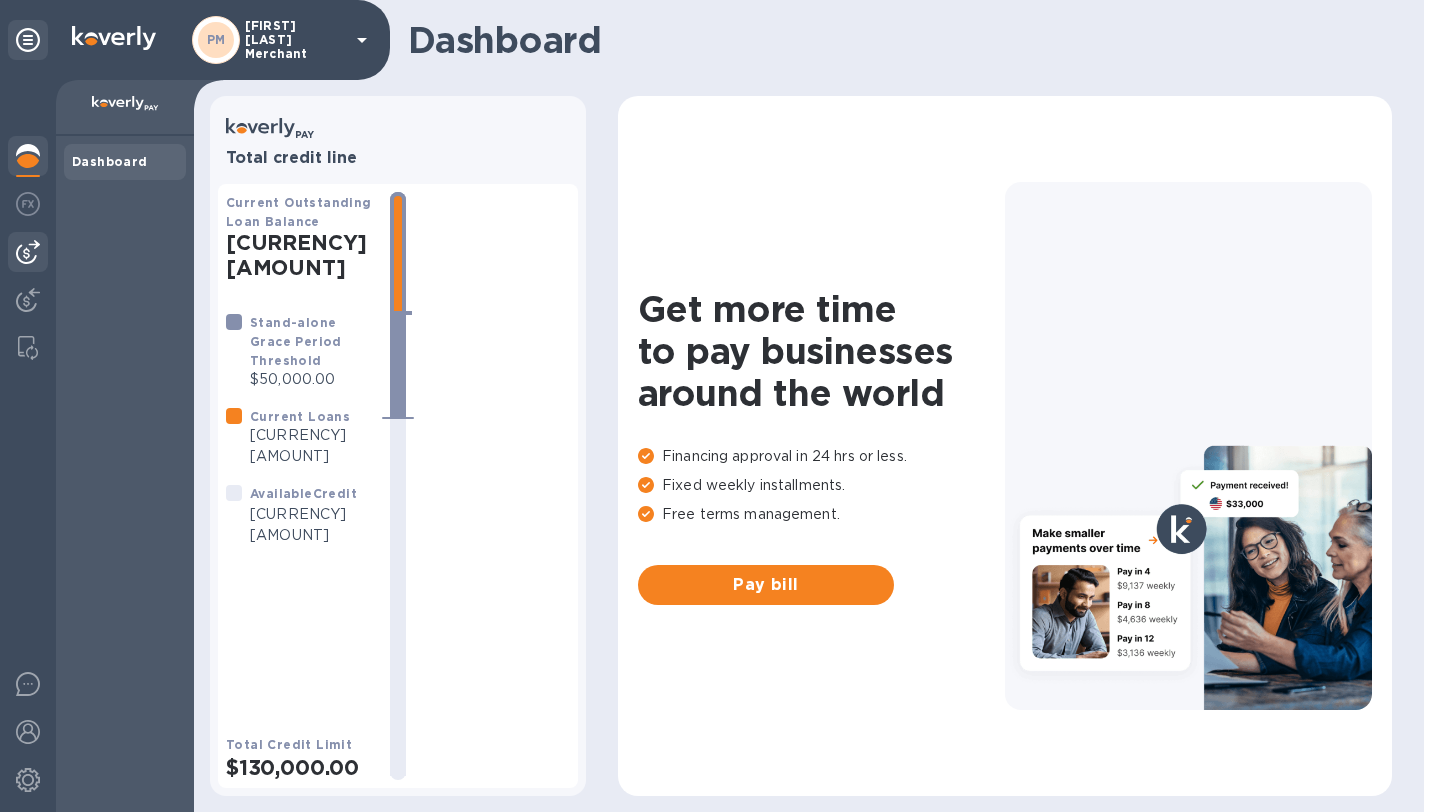 click at bounding box center [28, 252] 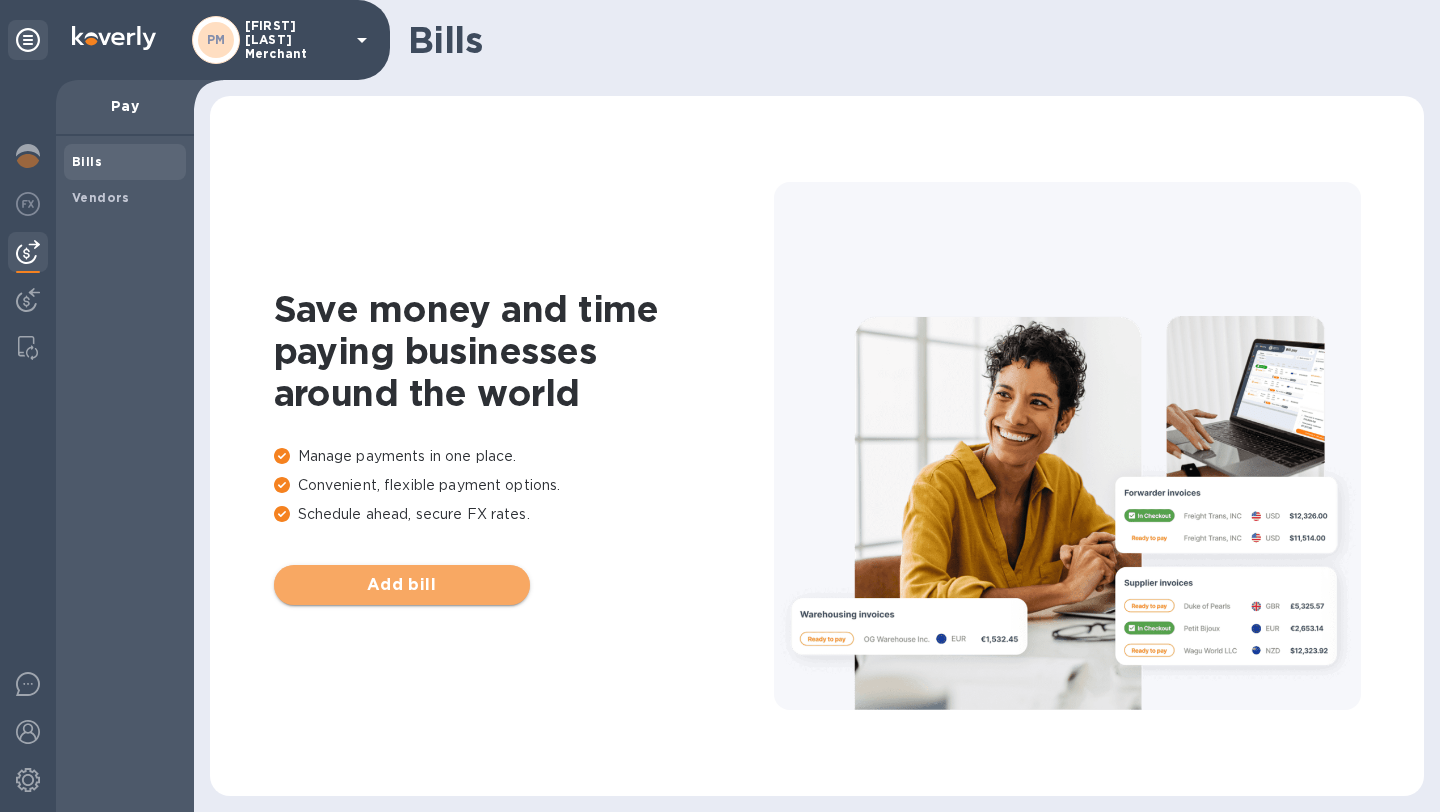 click on "Add bill" at bounding box center (402, 585) 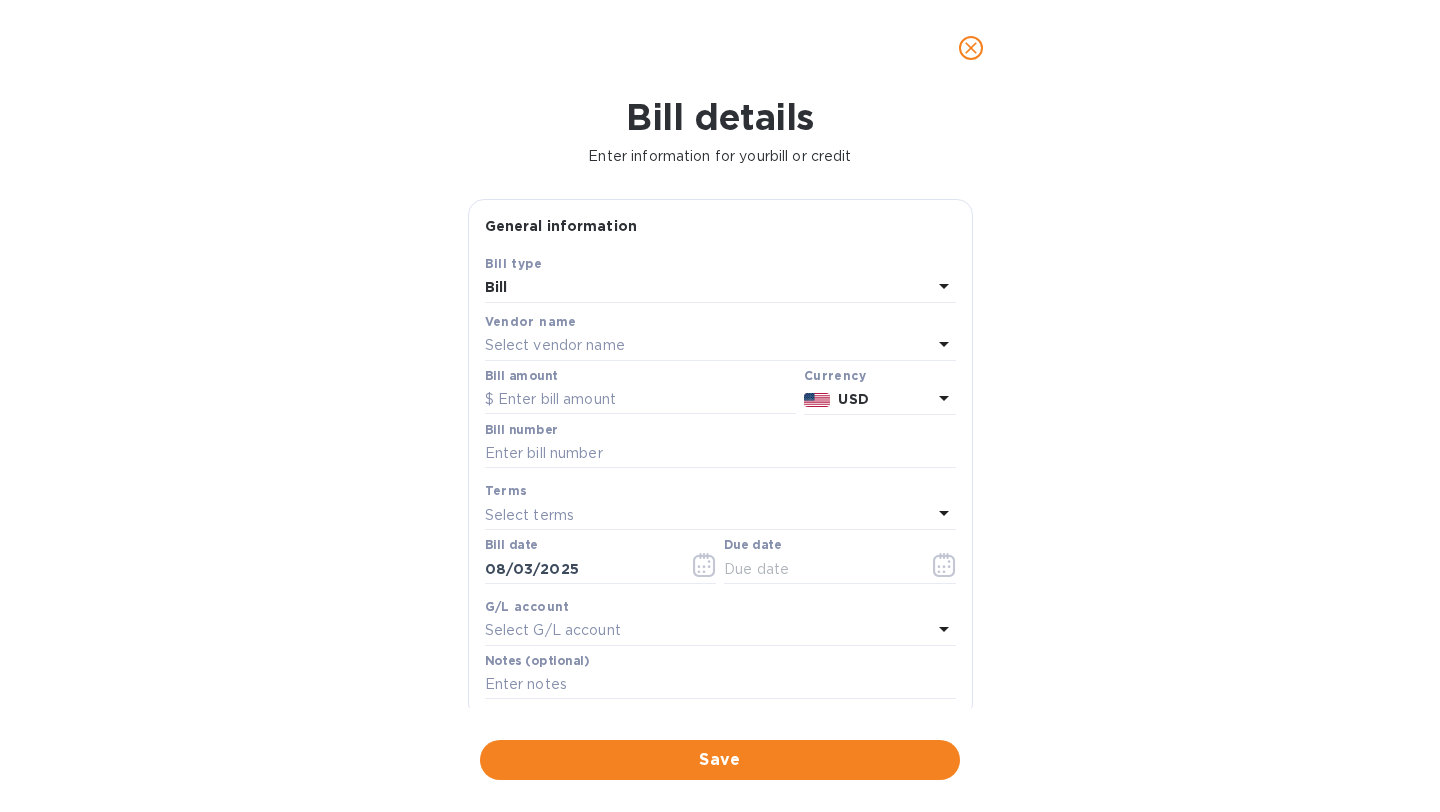 click on "Select vendor name" at bounding box center [555, 345] 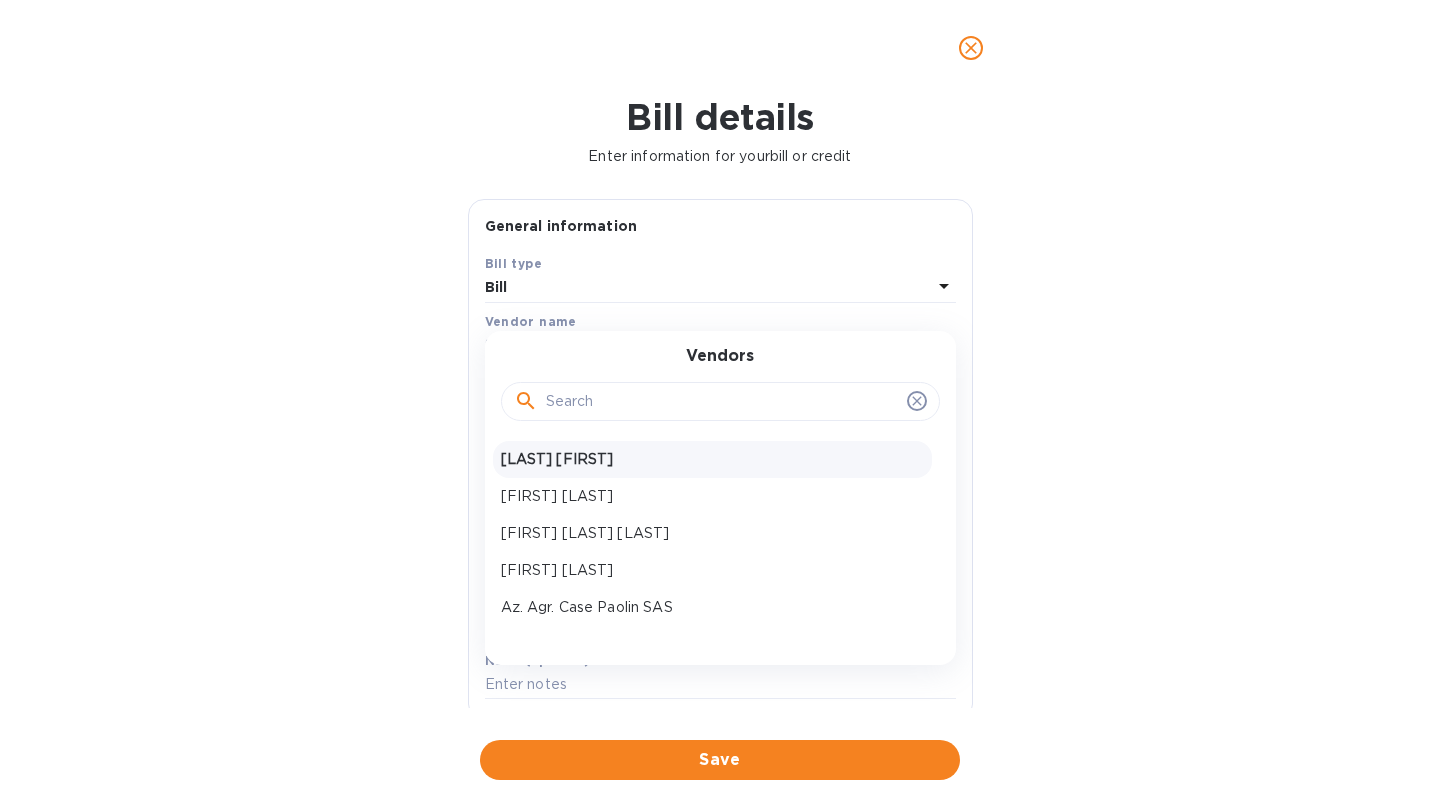 click on "[LAST] [FIRST]" at bounding box center (712, 459) 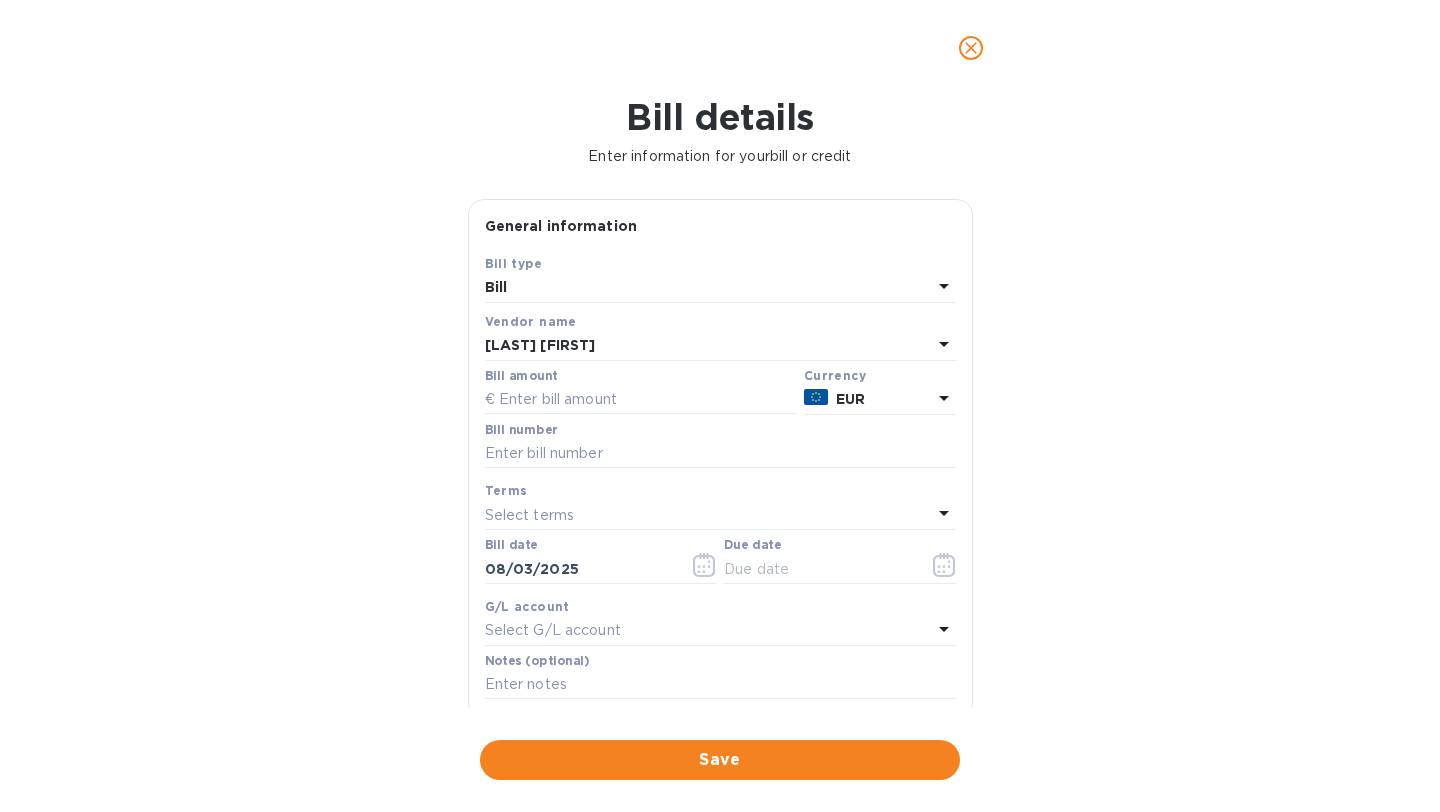 click on "Bill amount" at bounding box center (640, 392) 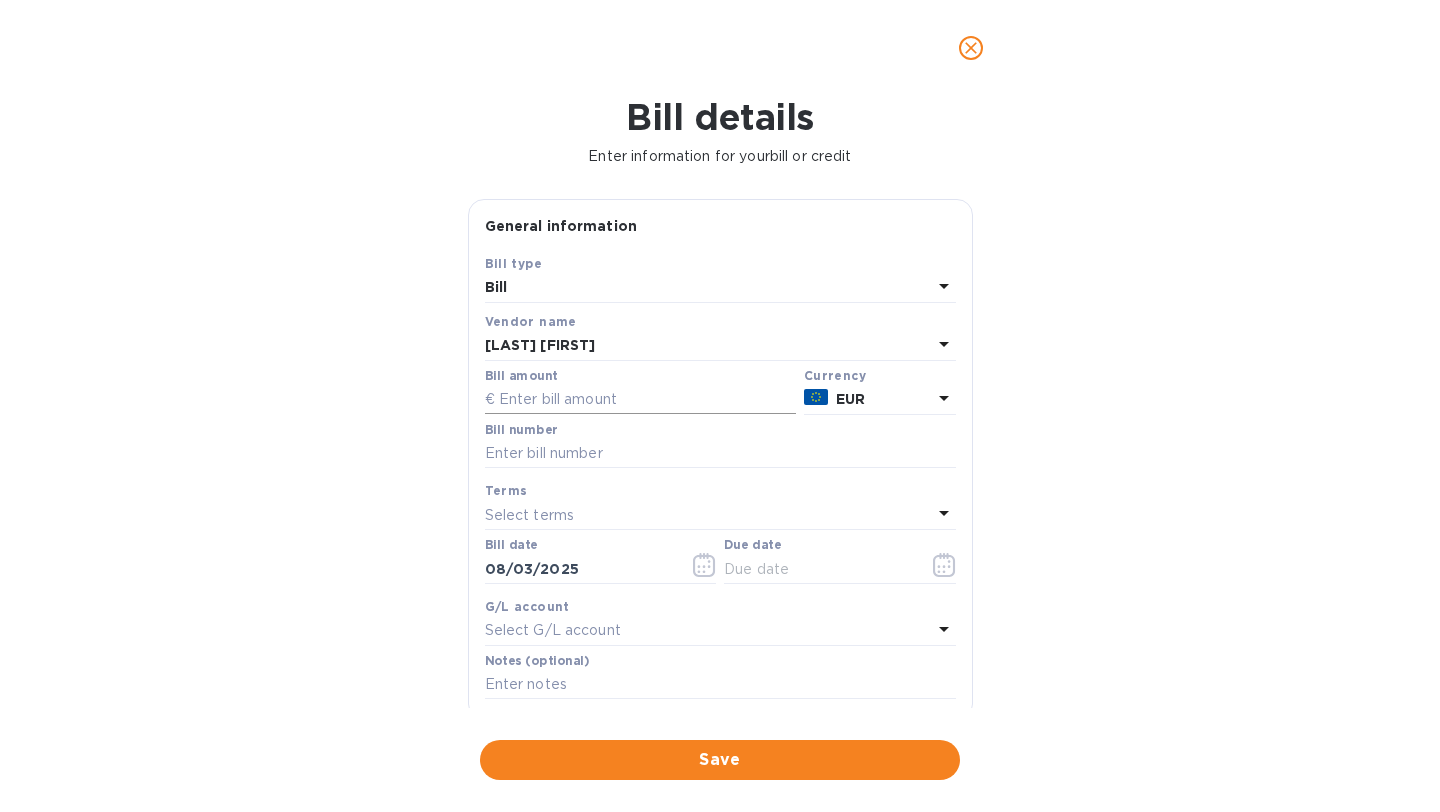 click at bounding box center (640, 400) 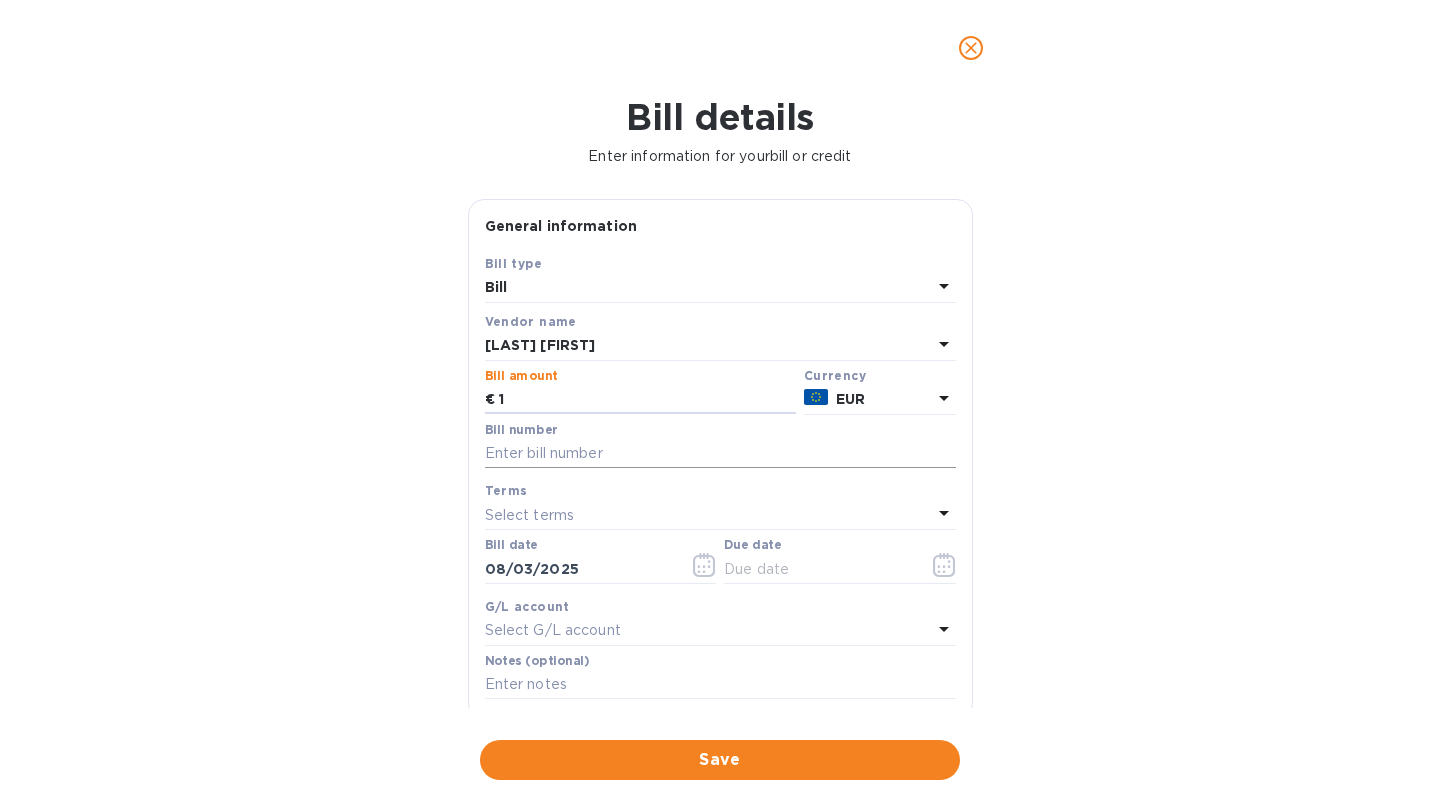 type on "1" 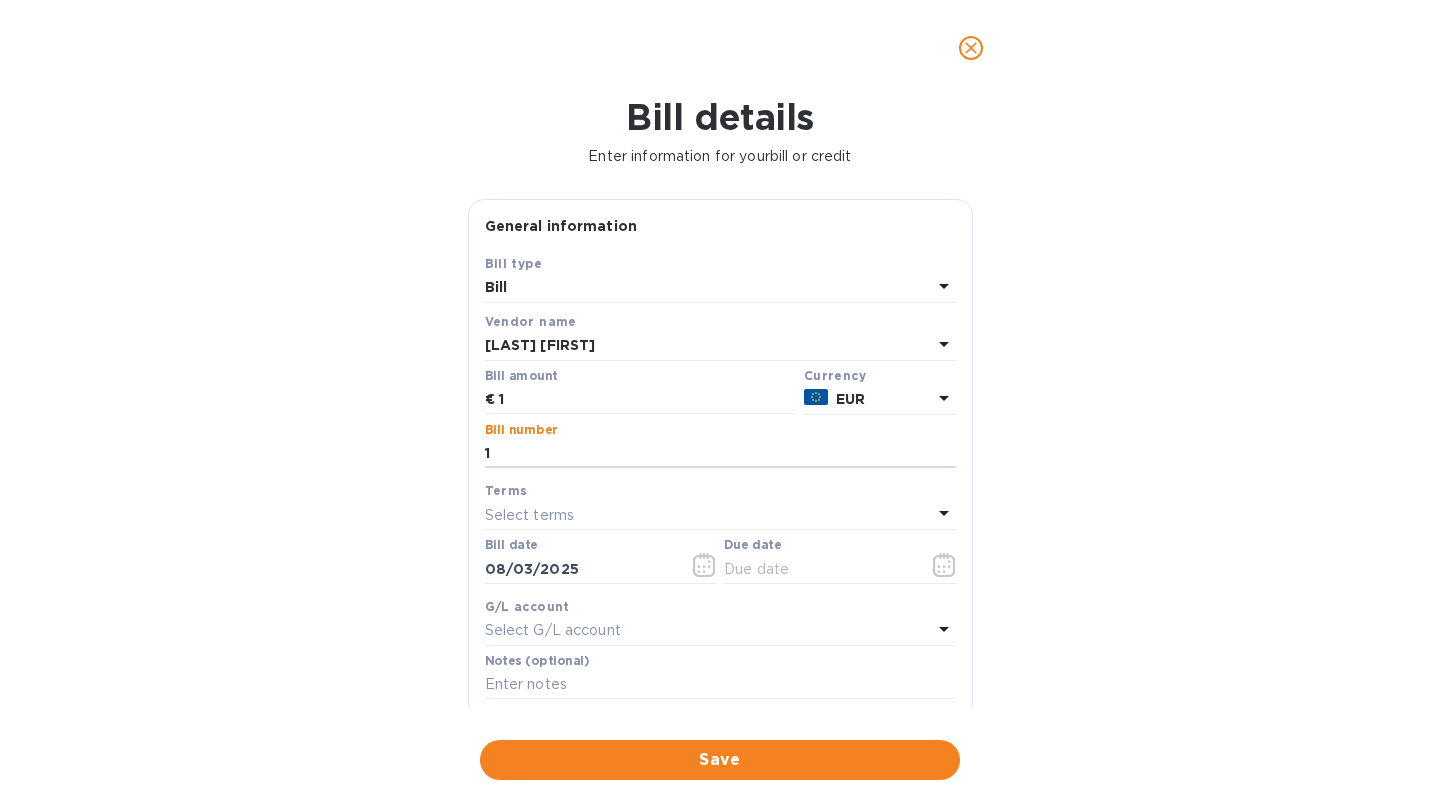 type on "1" 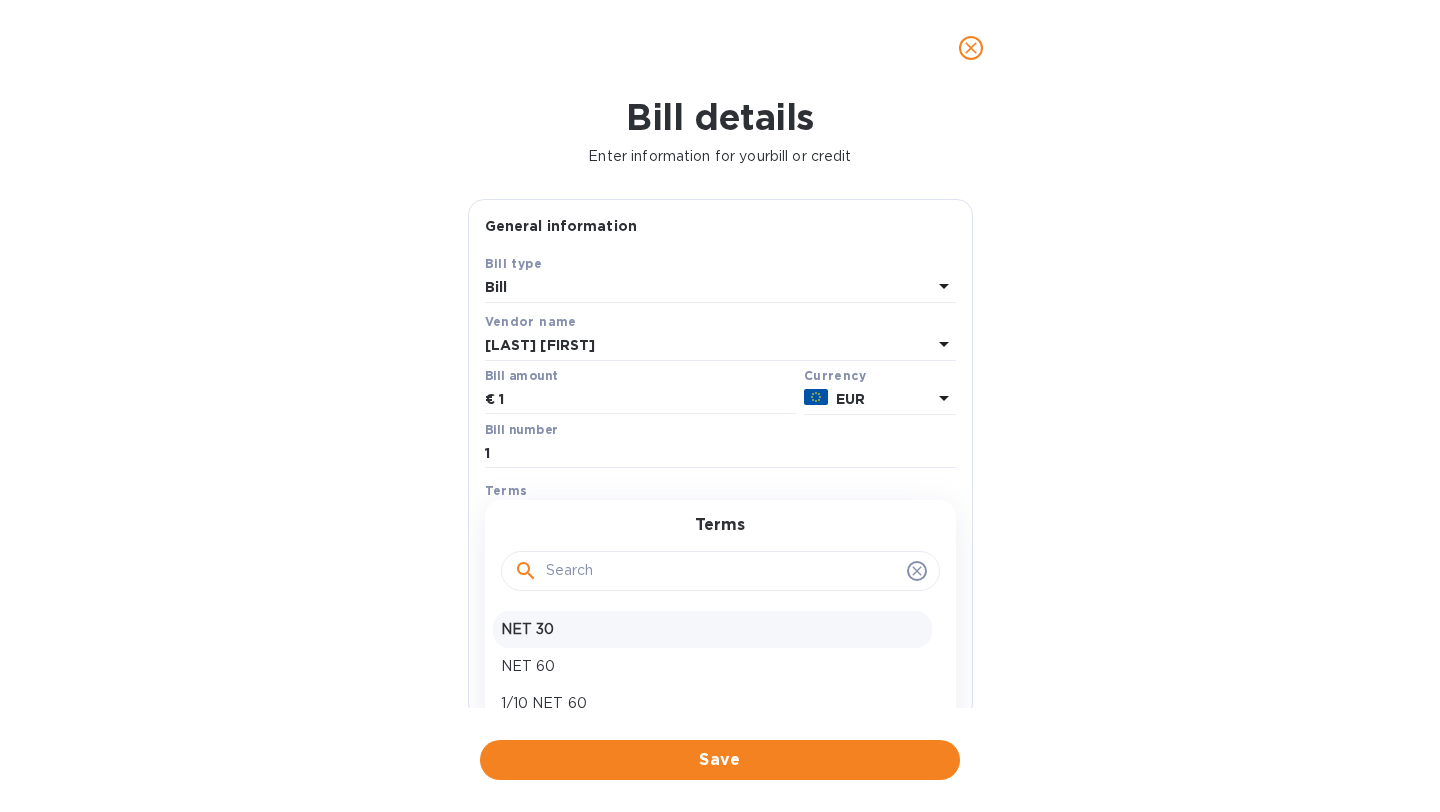 click on "NET 30" at bounding box center (712, 629) 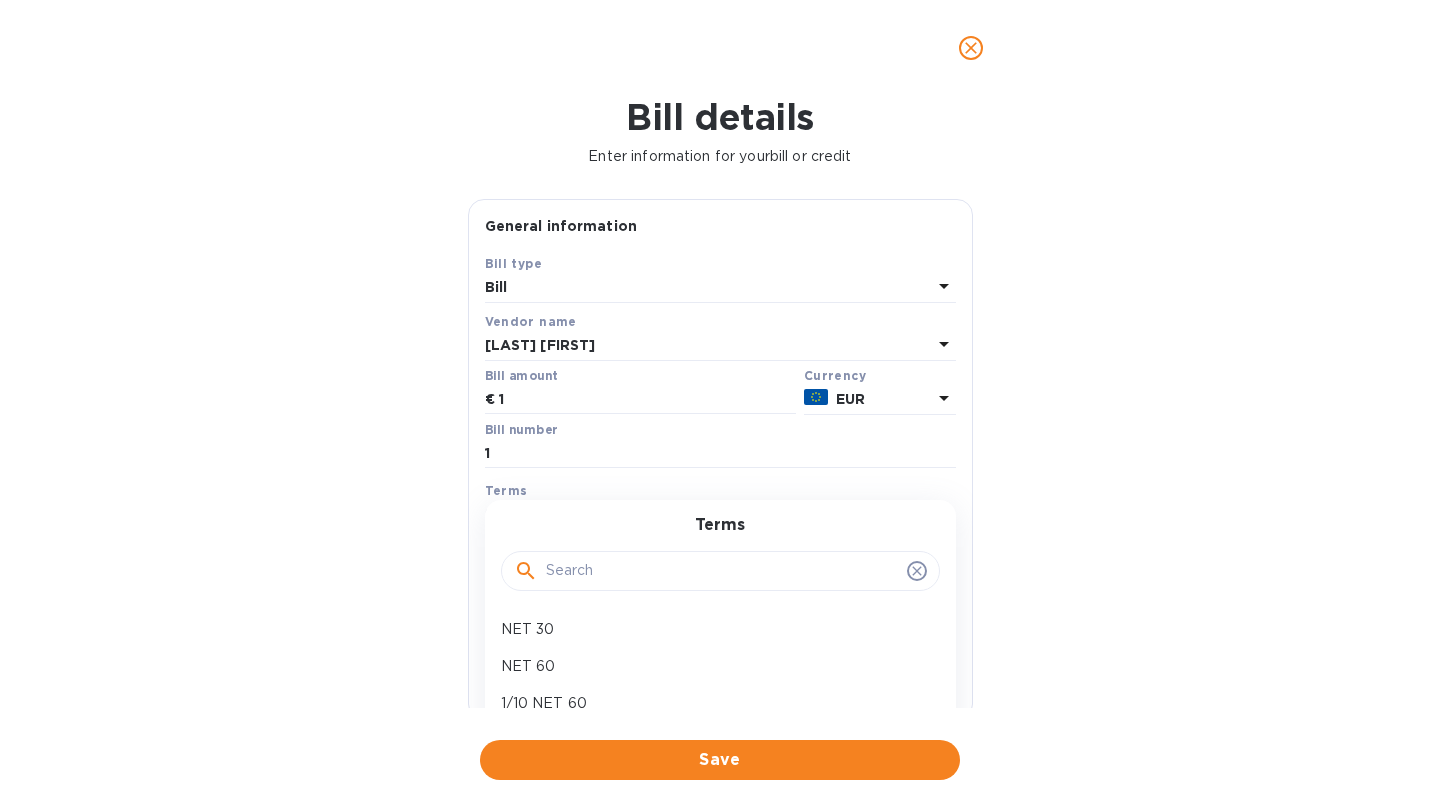 type on "[DATE]" 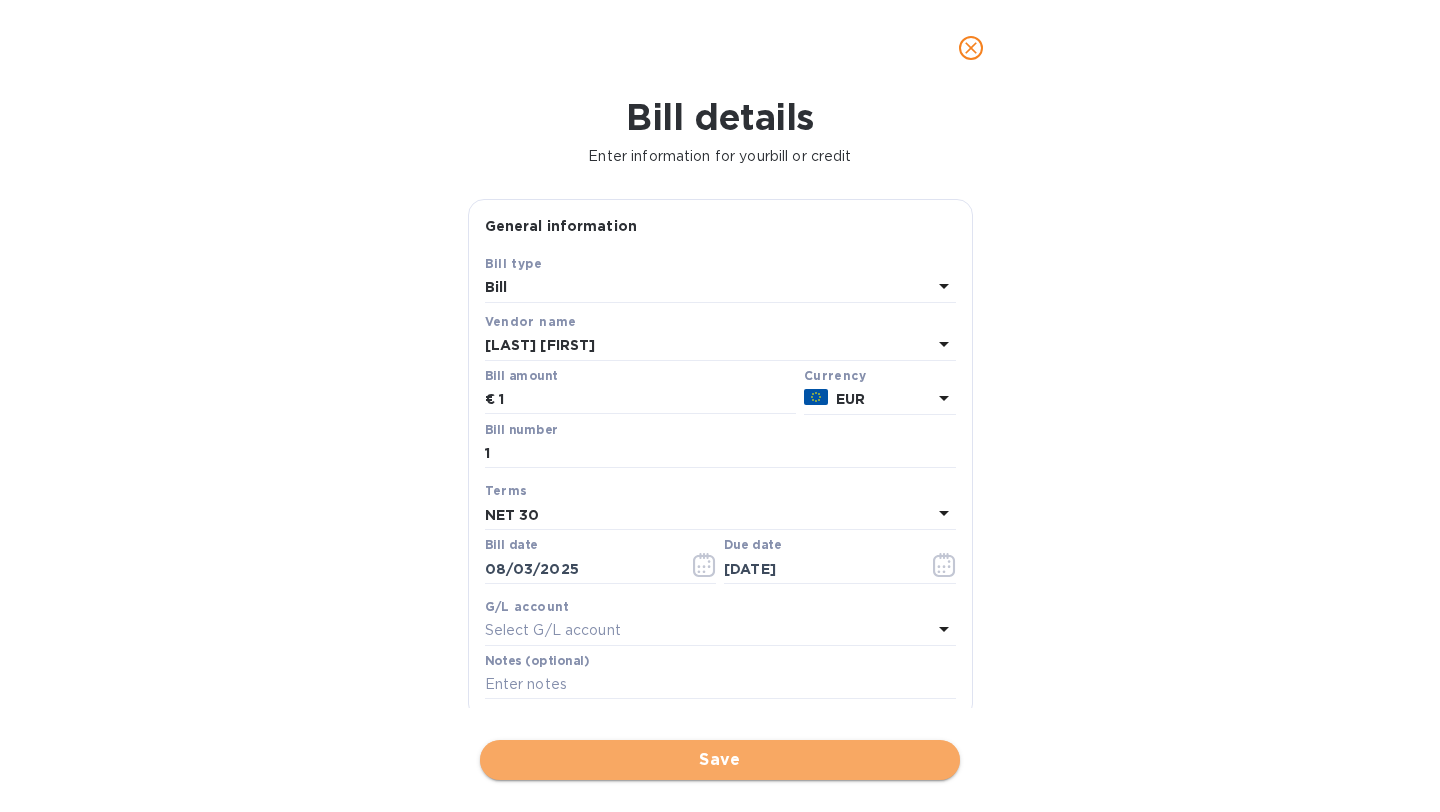 click on "Save" at bounding box center [720, 760] 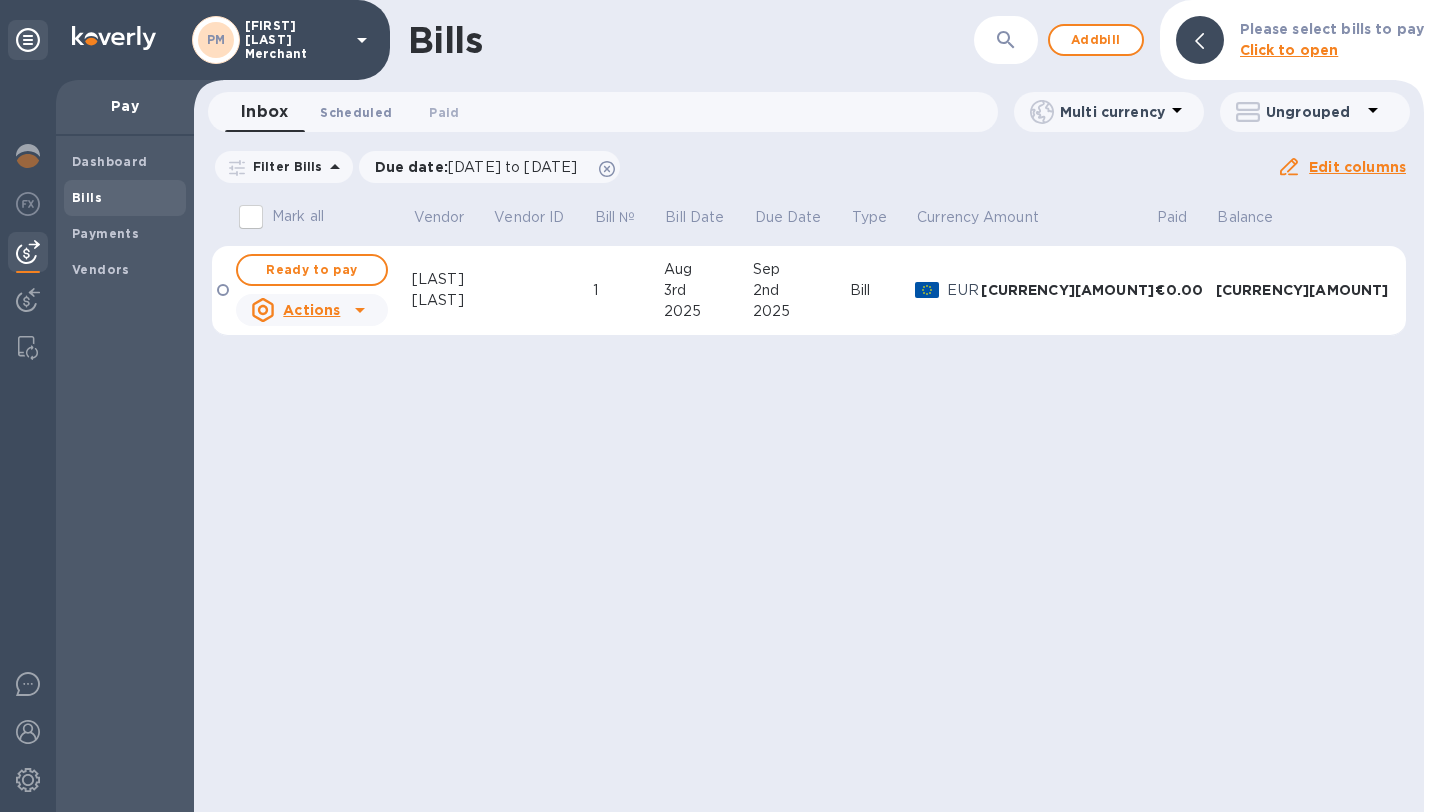 click on "Scheduled 0" at bounding box center [356, 112] 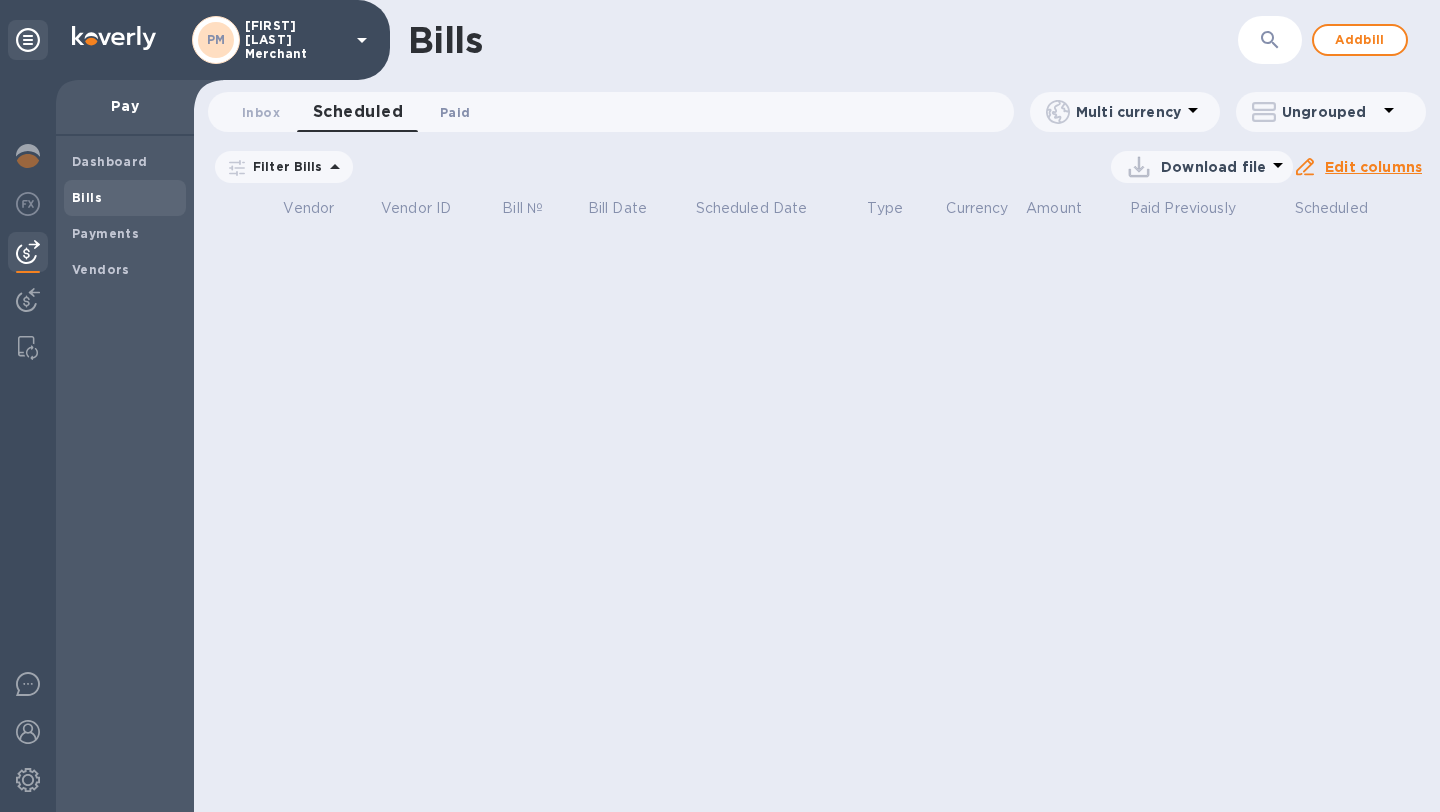 click on "Paid 0" at bounding box center (455, 112) 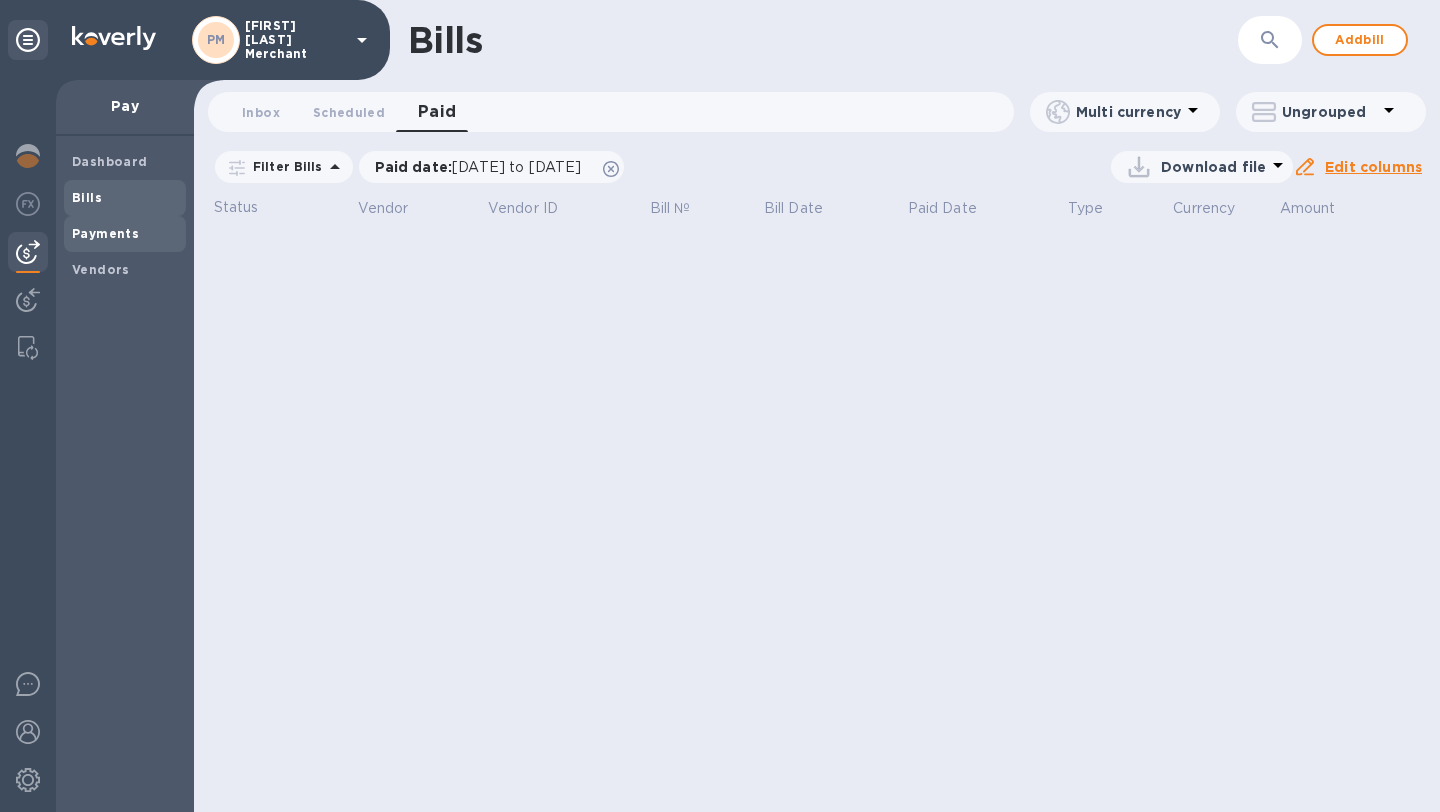 click on "Payments" at bounding box center (105, 233) 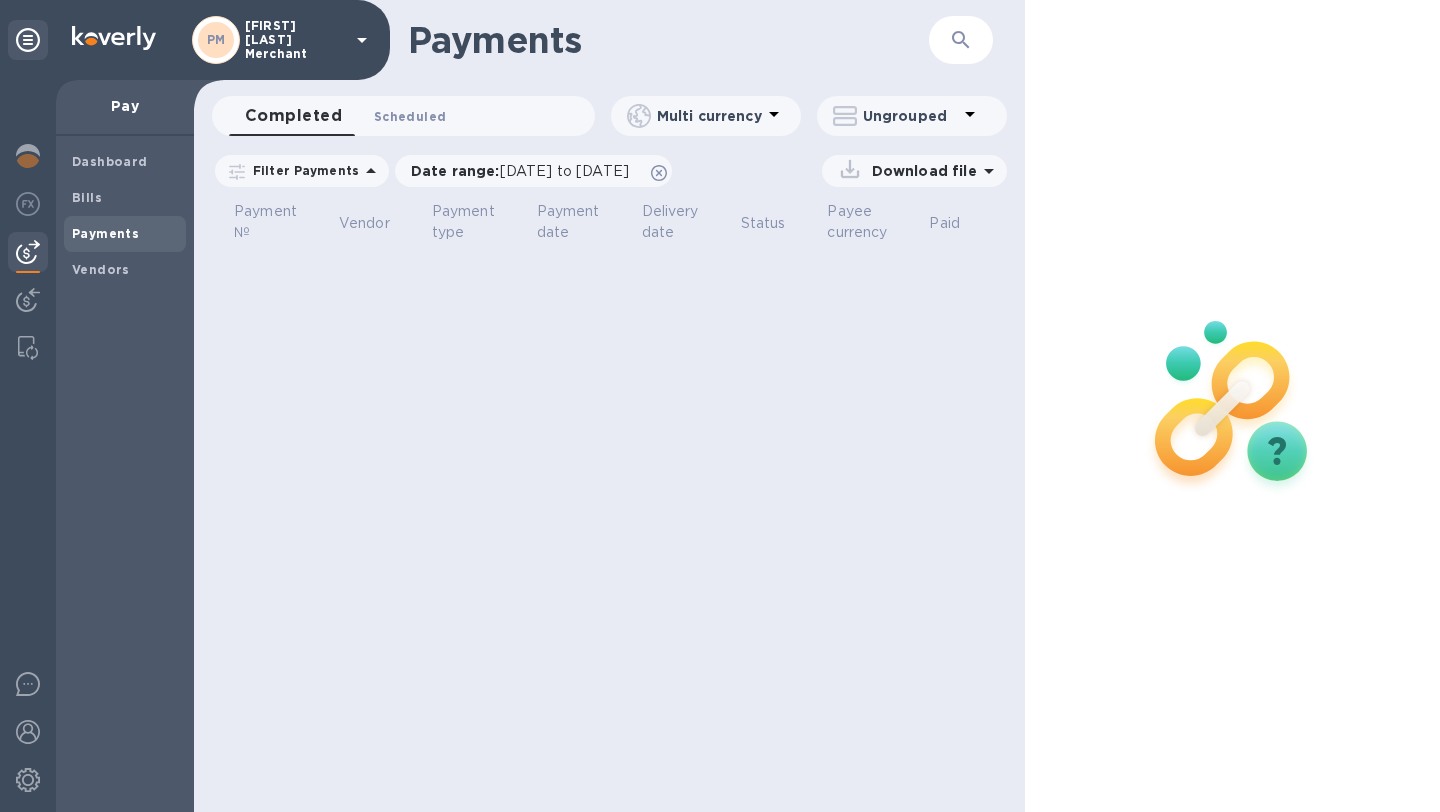 click on "Scheduled 0" at bounding box center (410, 116) 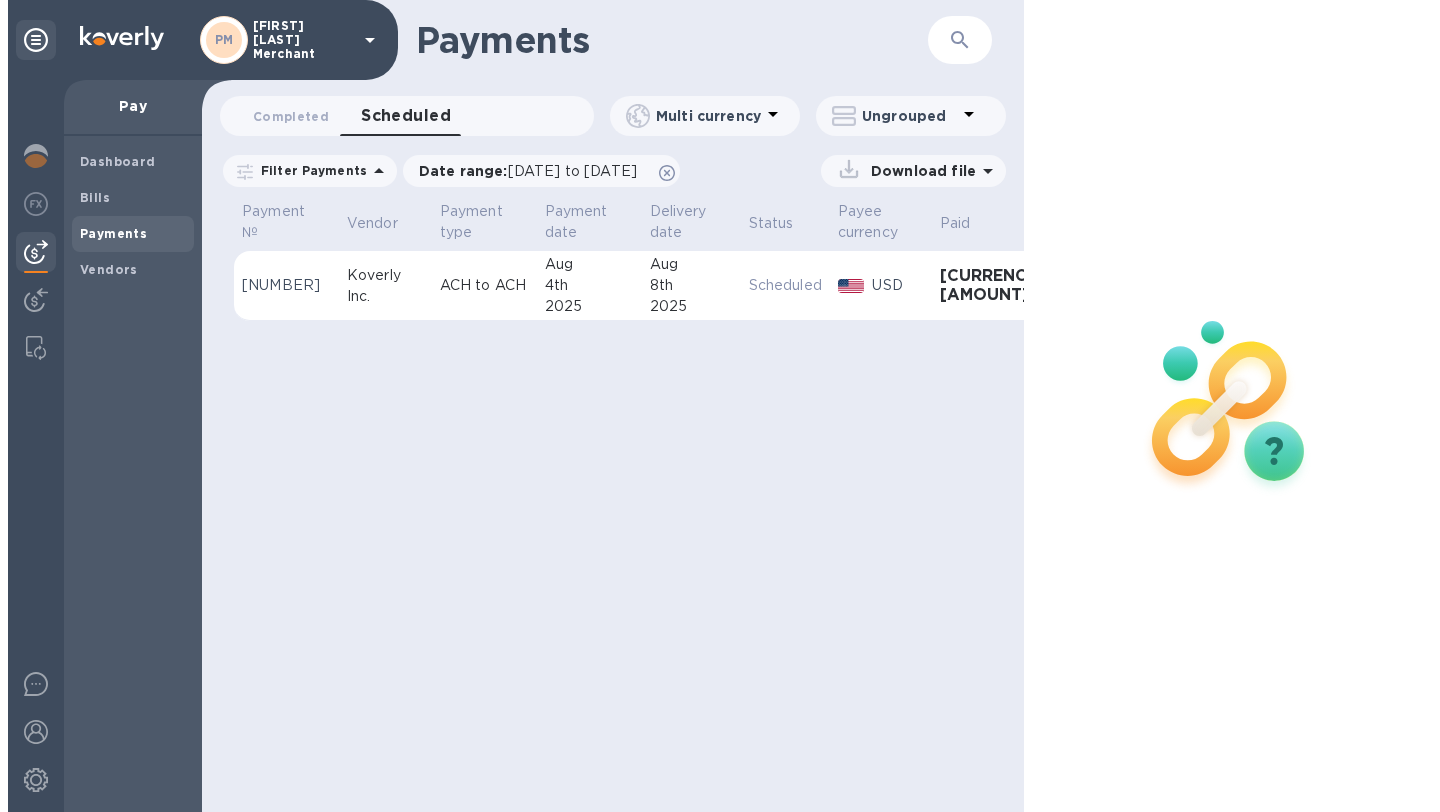 scroll, scrollTop: 0, scrollLeft: 44, axis: horizontal 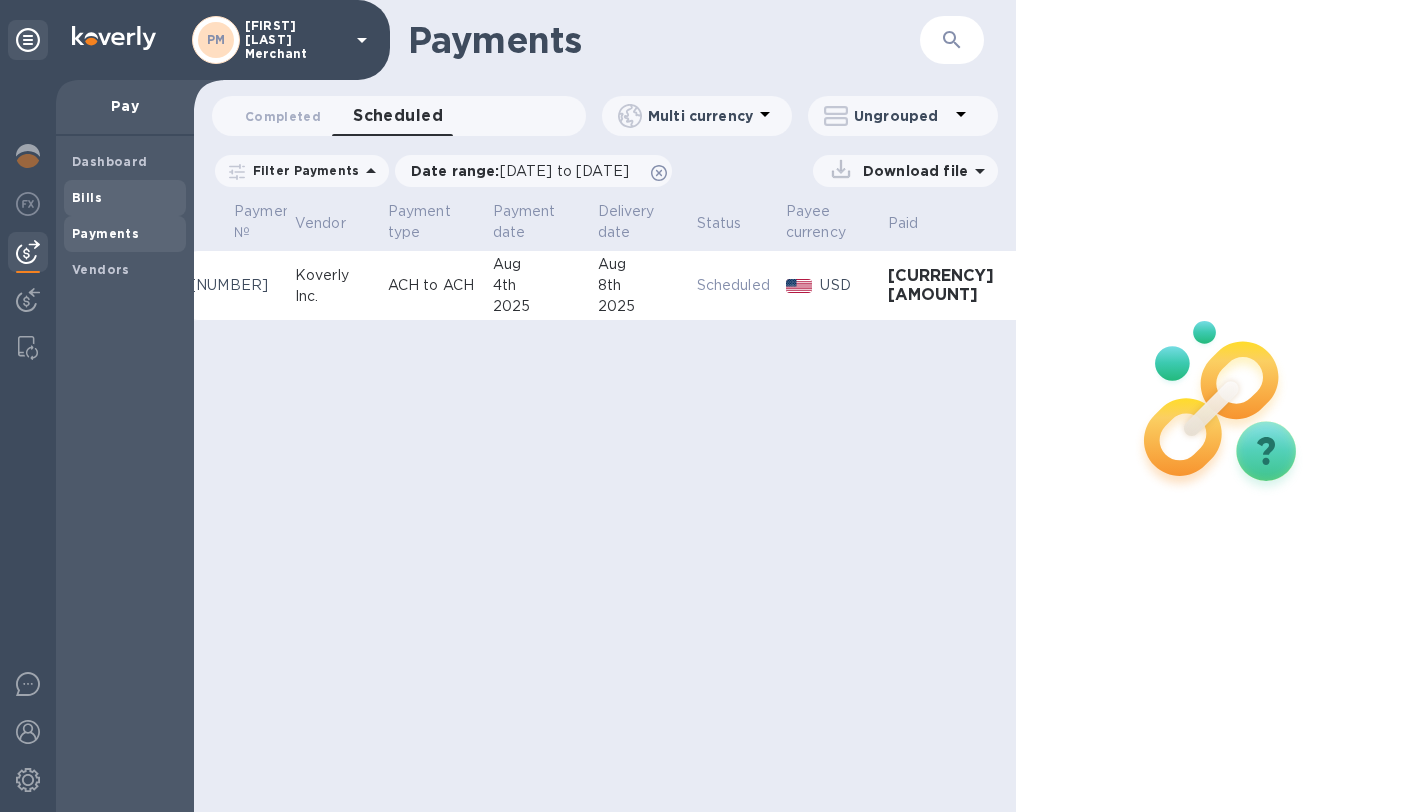 click on "Bills" at bounding box center (125, 198) 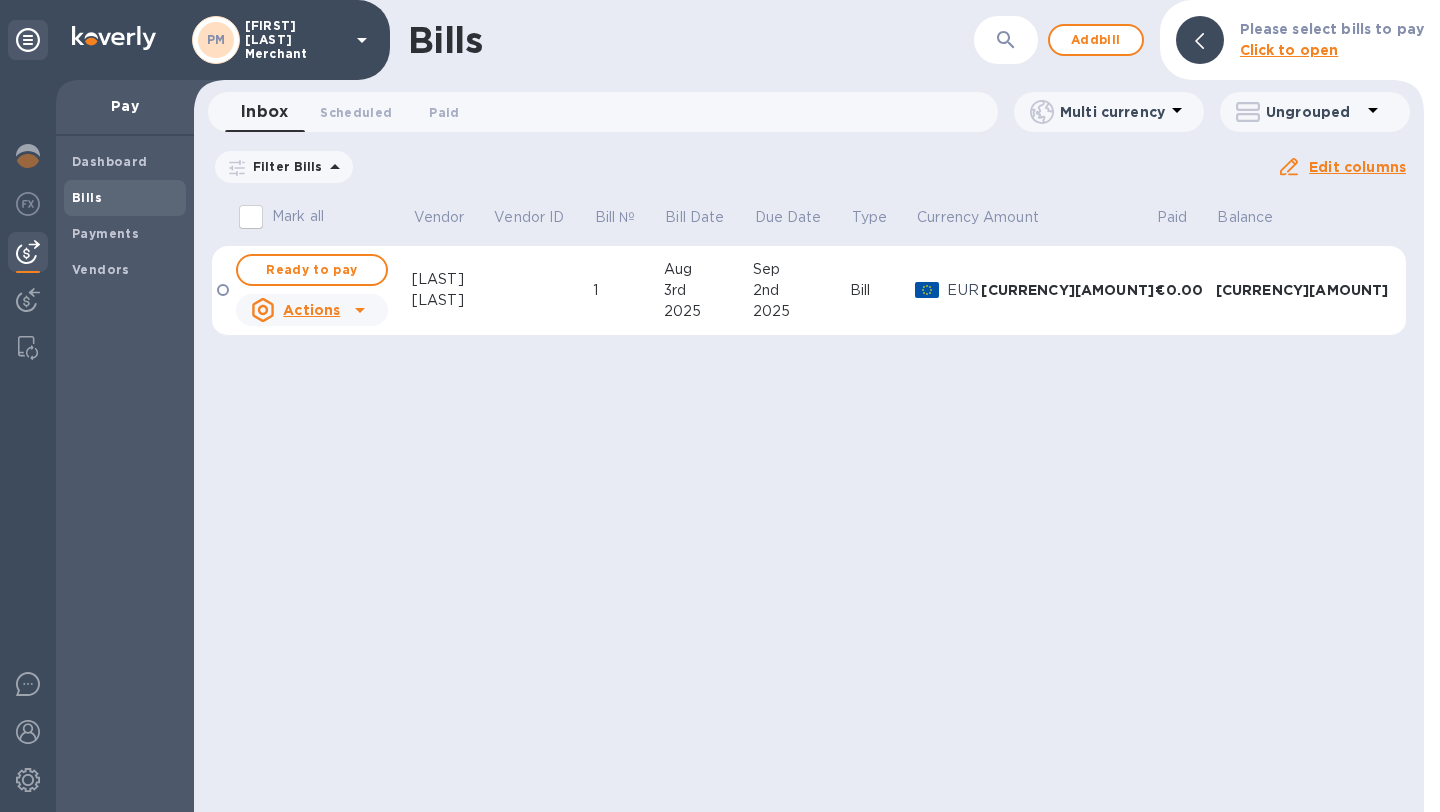 click on "Actions" at bounding box center (311, 310) 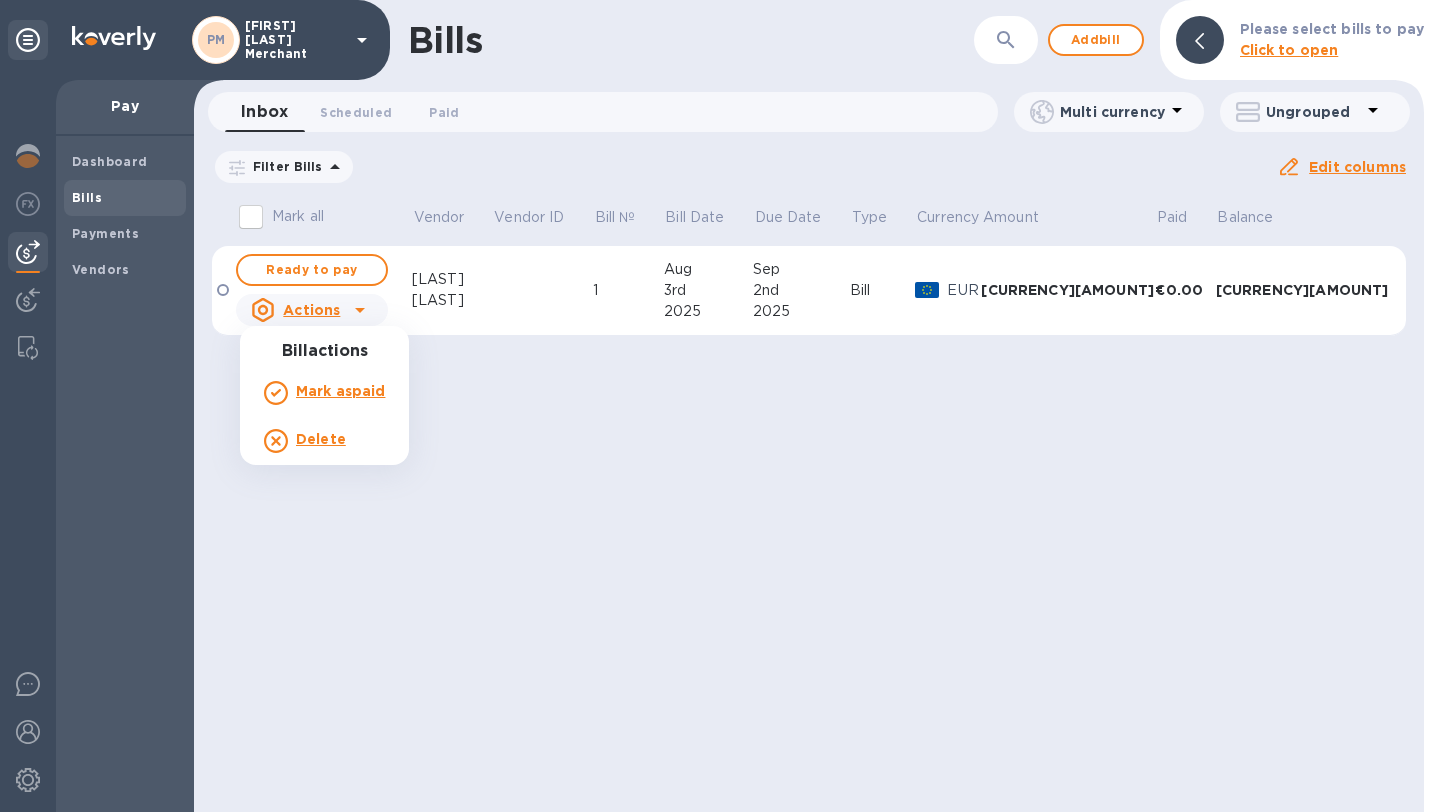 click on "Delete" at bounding box center [321, 439] 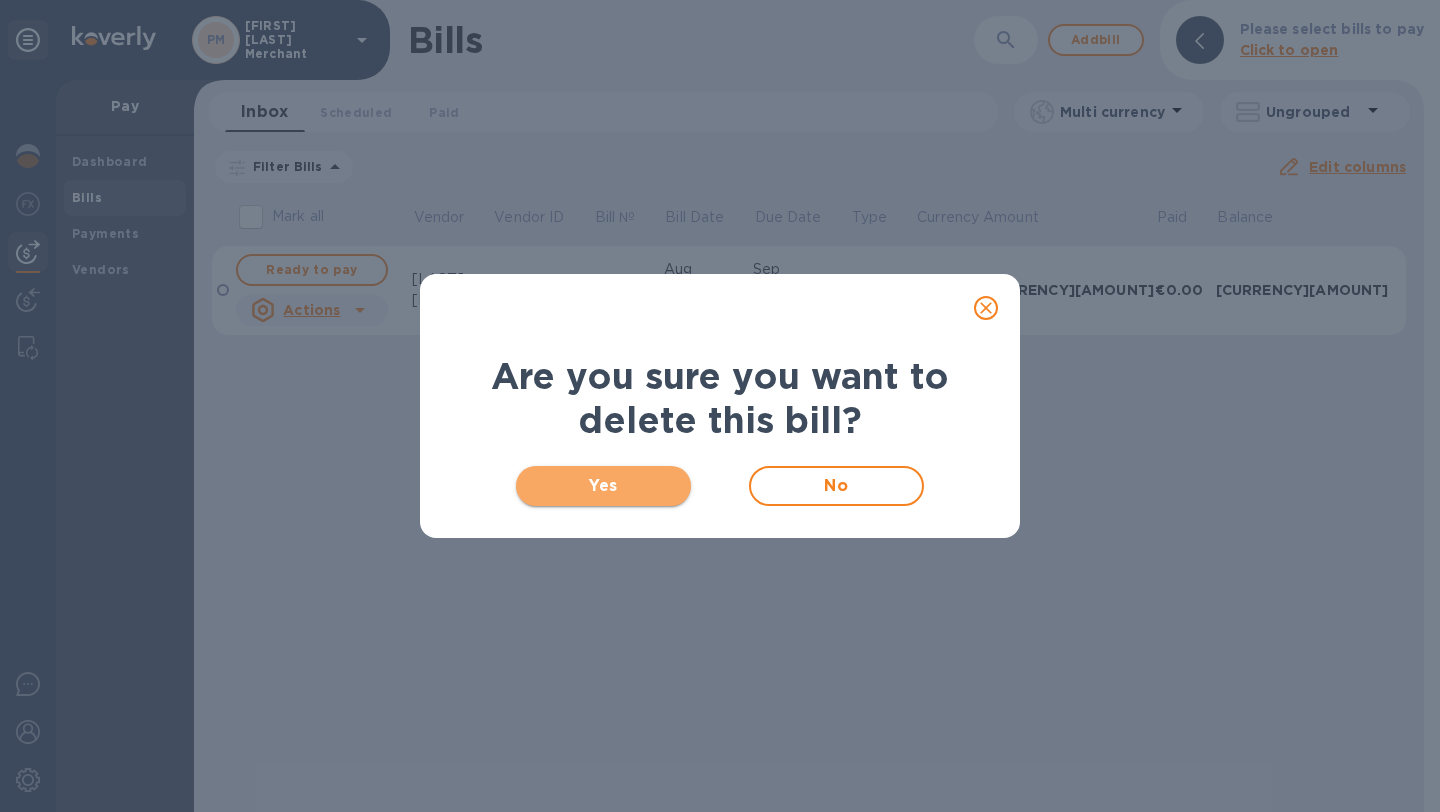 click on "Yes" at bounding box center [603, 486] 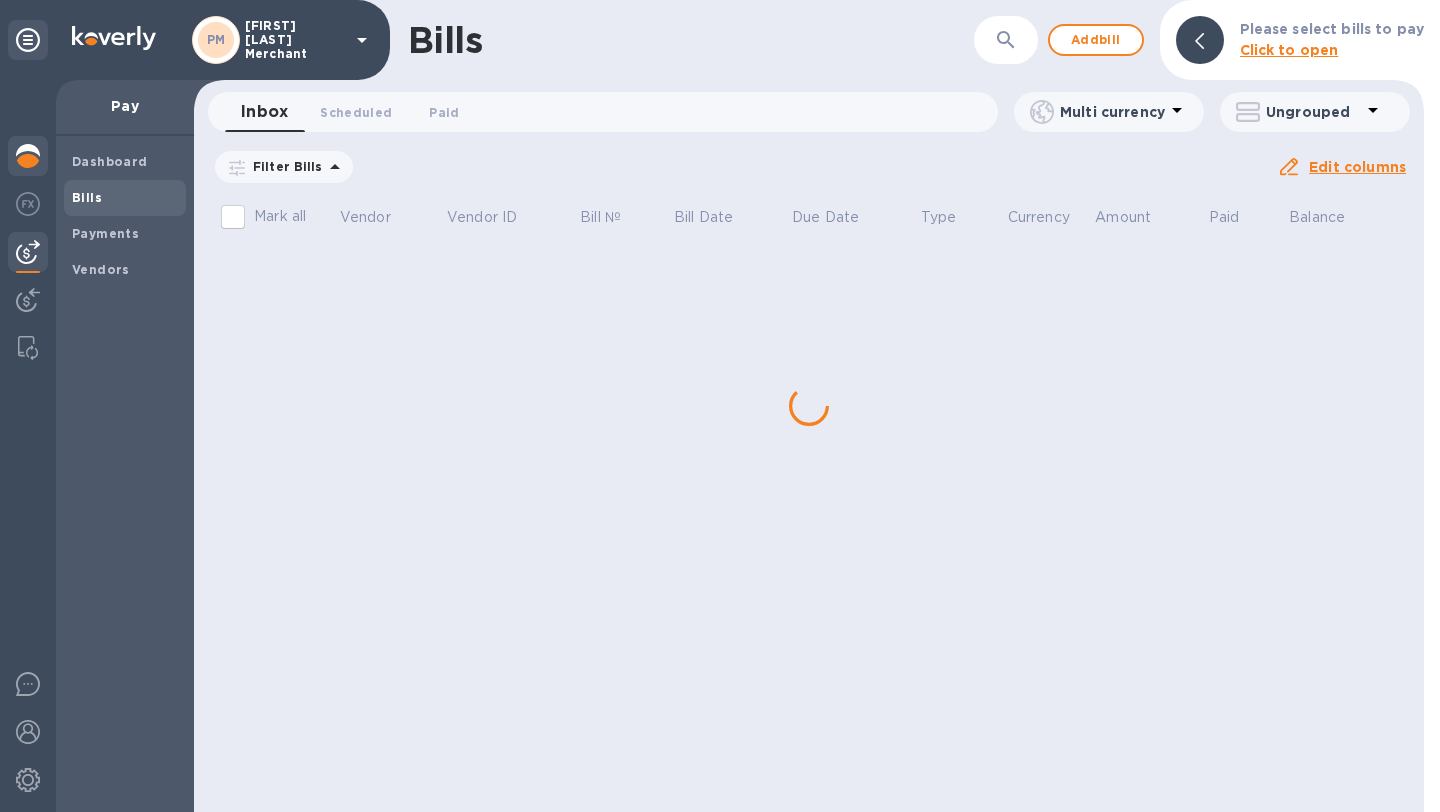 click at bounding box center (28, 158) 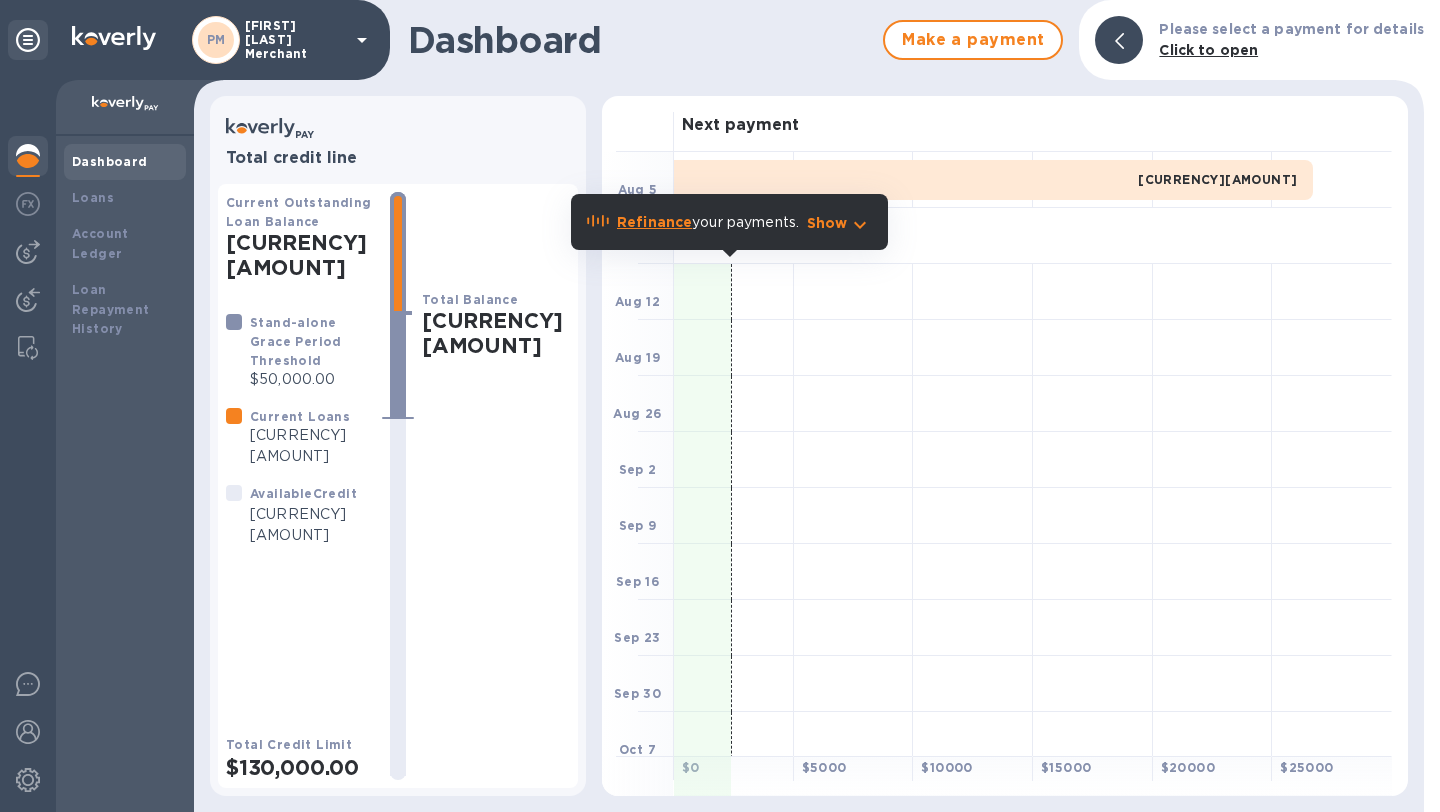 click on "[CURRENCY][AMOUNT]" at bounding box center (300, 255) 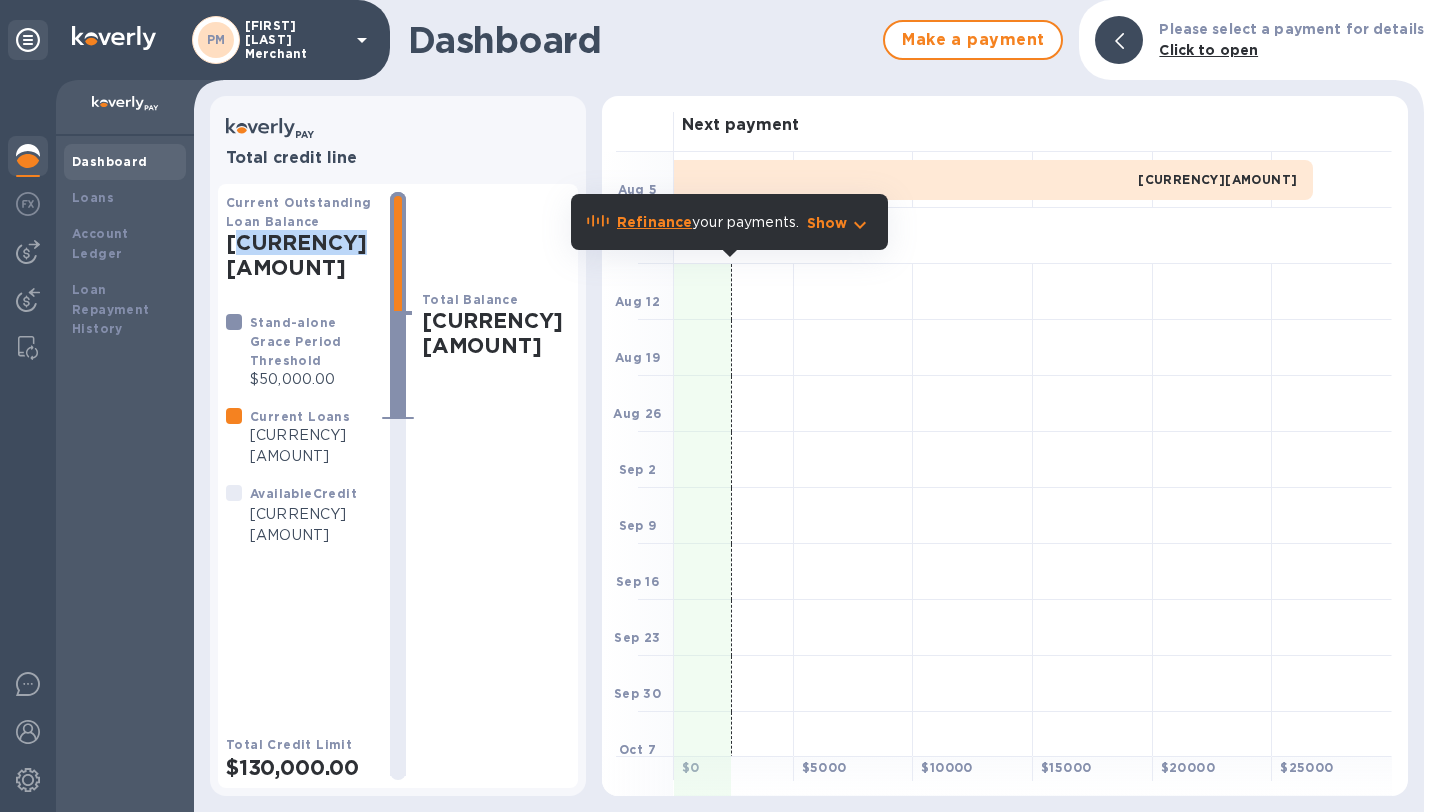 click on "[CURRENCY][AMOUNT]" at bounding box center (300, 255) 